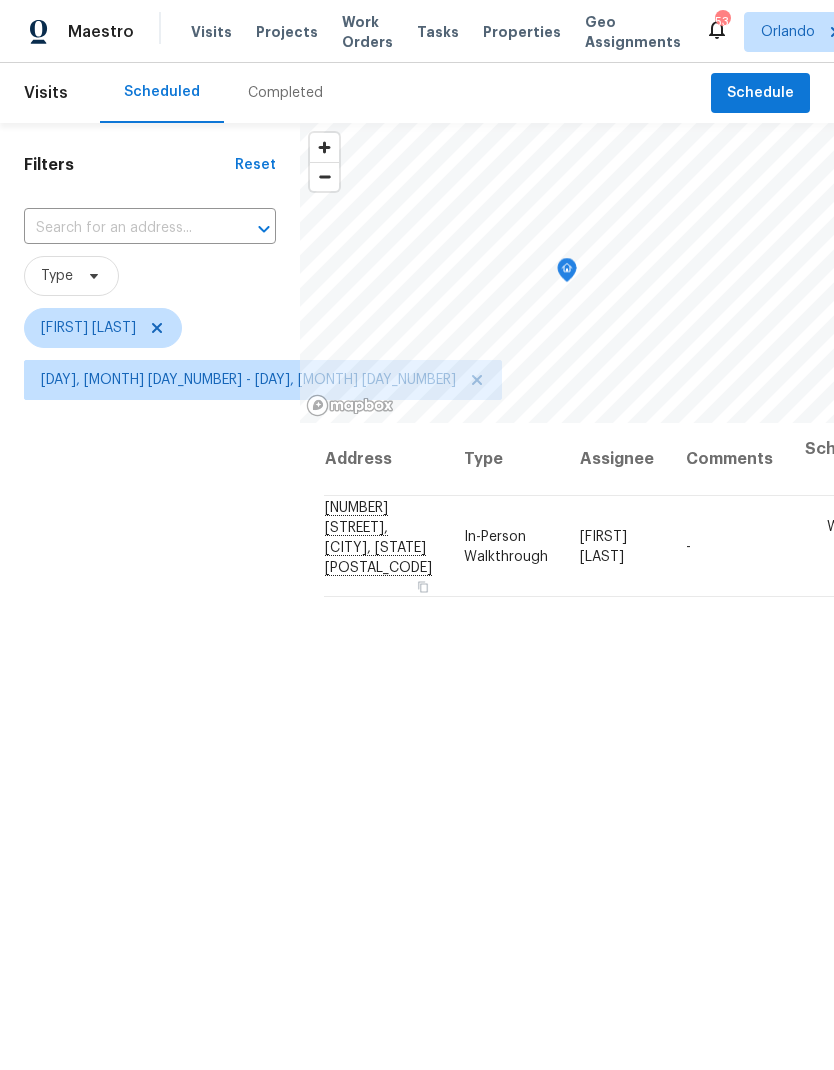 scroll, scrollTop: 0, scrollLeft: 0, axis: both 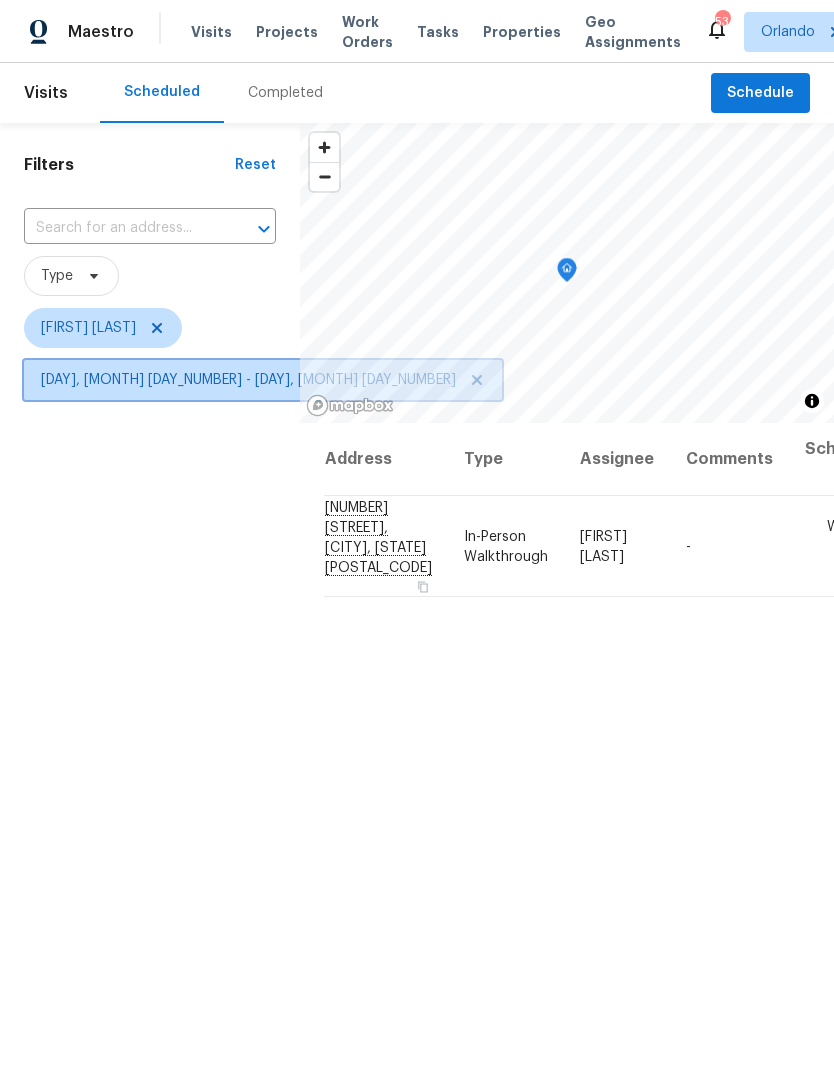 click 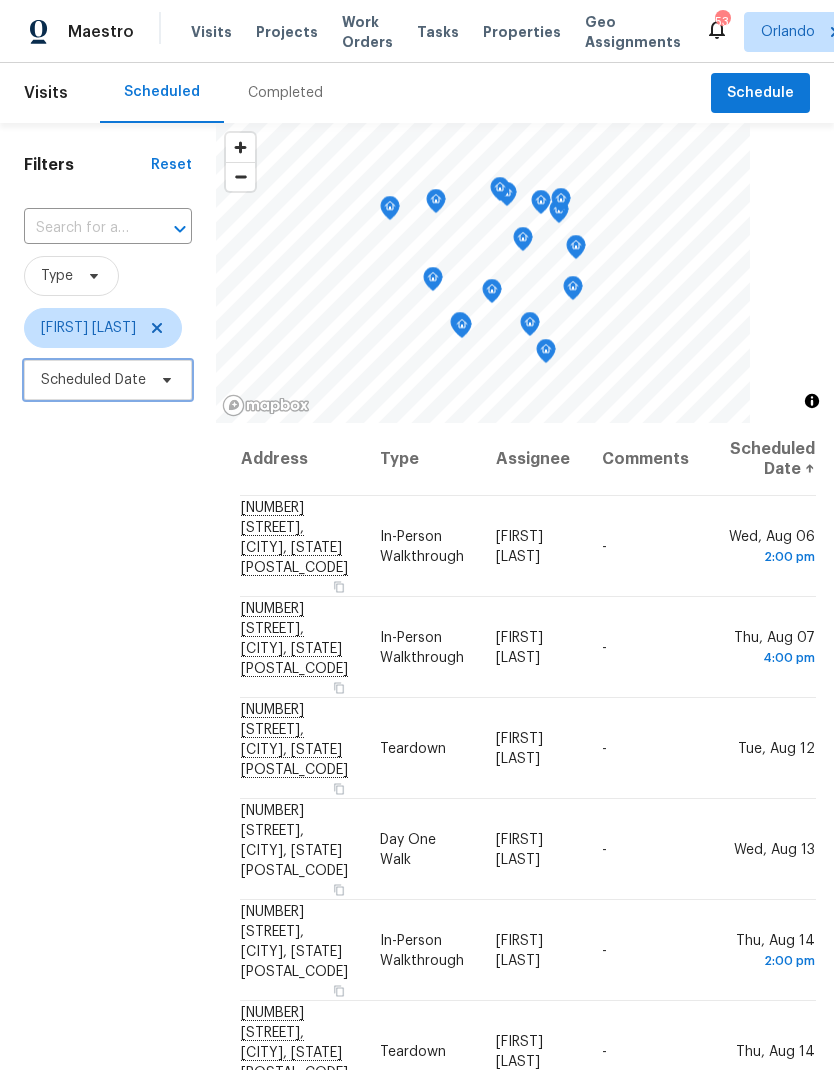 scroll, scrollTop: 0, scrollLeft: 0, axis: both 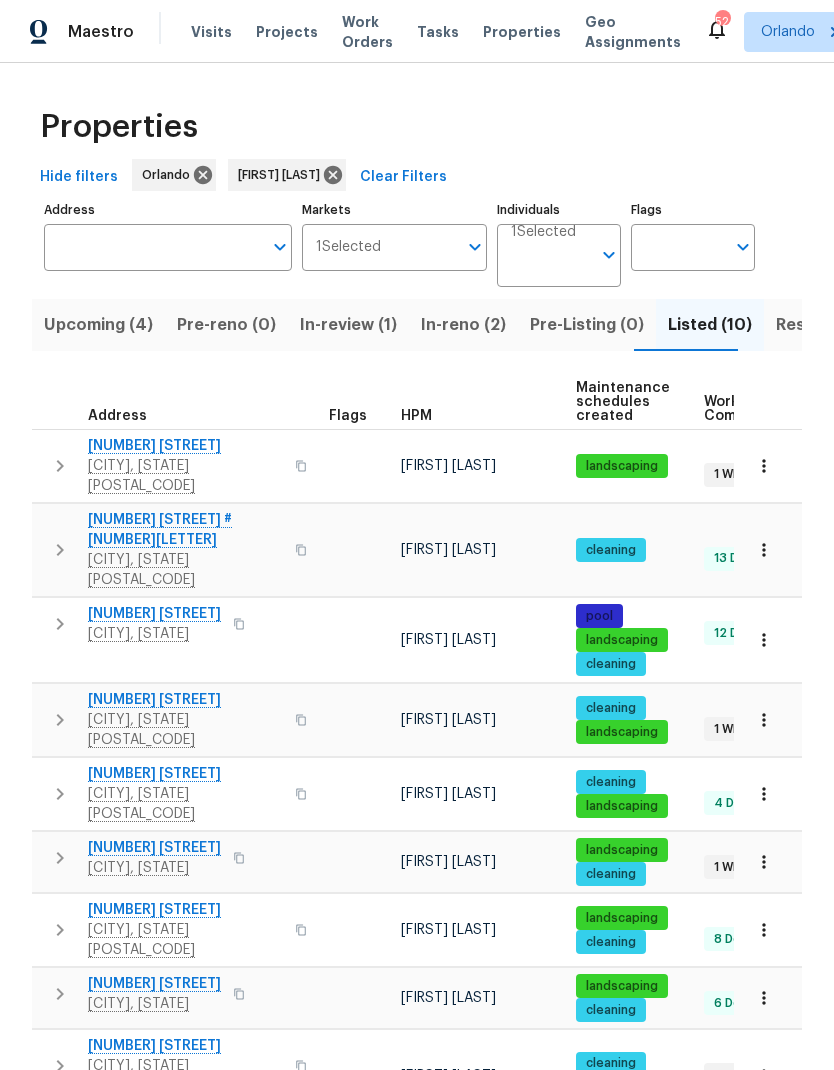 click on "[NUMBER] [STREET]" at bounding box center (185, 1046) 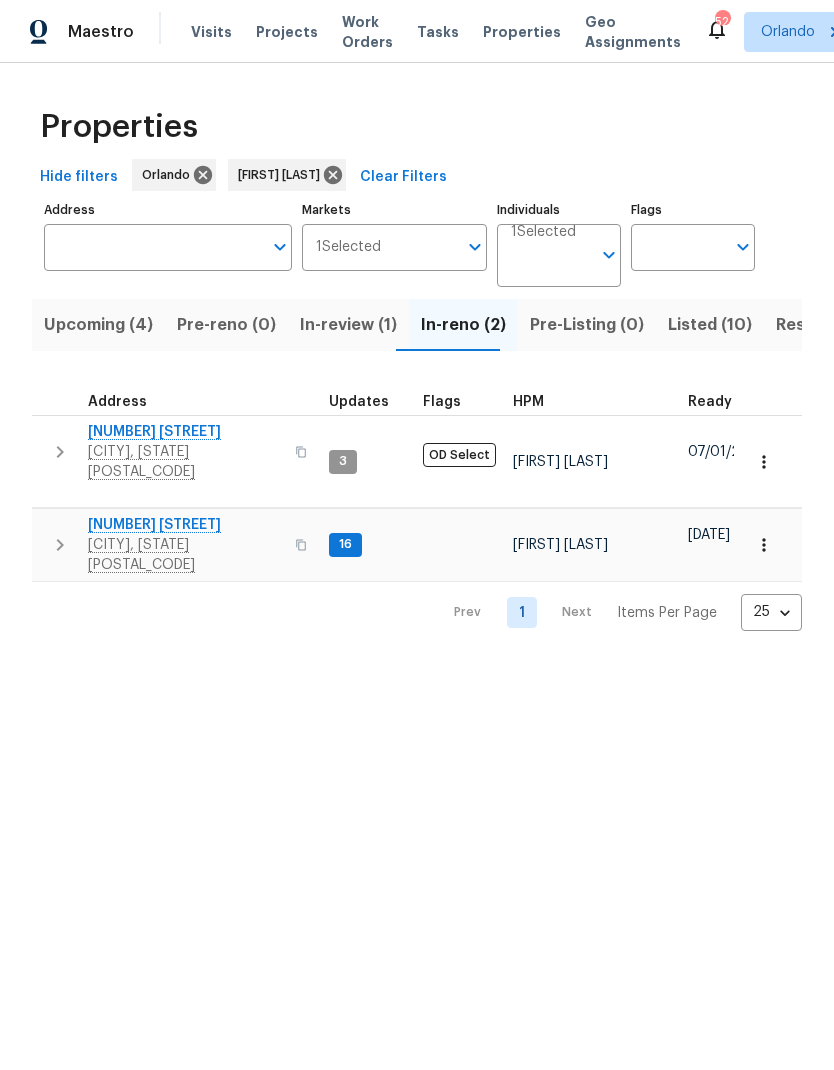click on "Resale (7)" at bounding box center (815, 325) 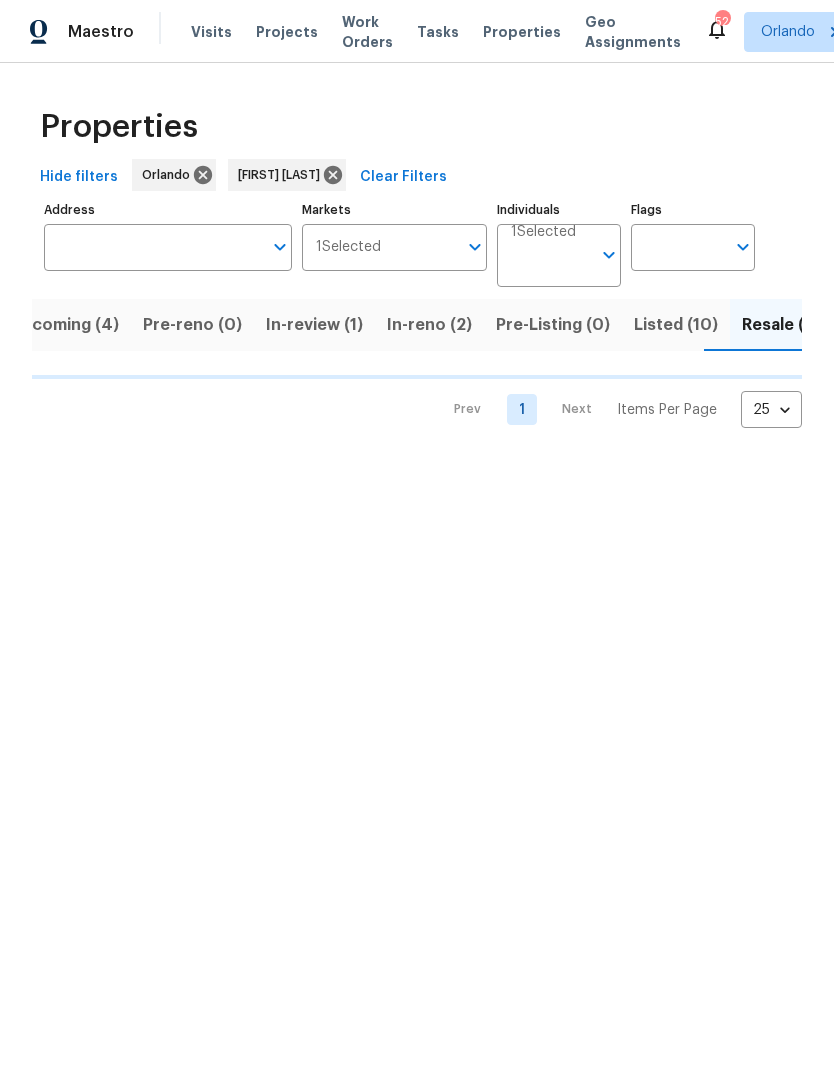 scroll, scrollTop: 0, scrollLeft: 34, axis: horizontal 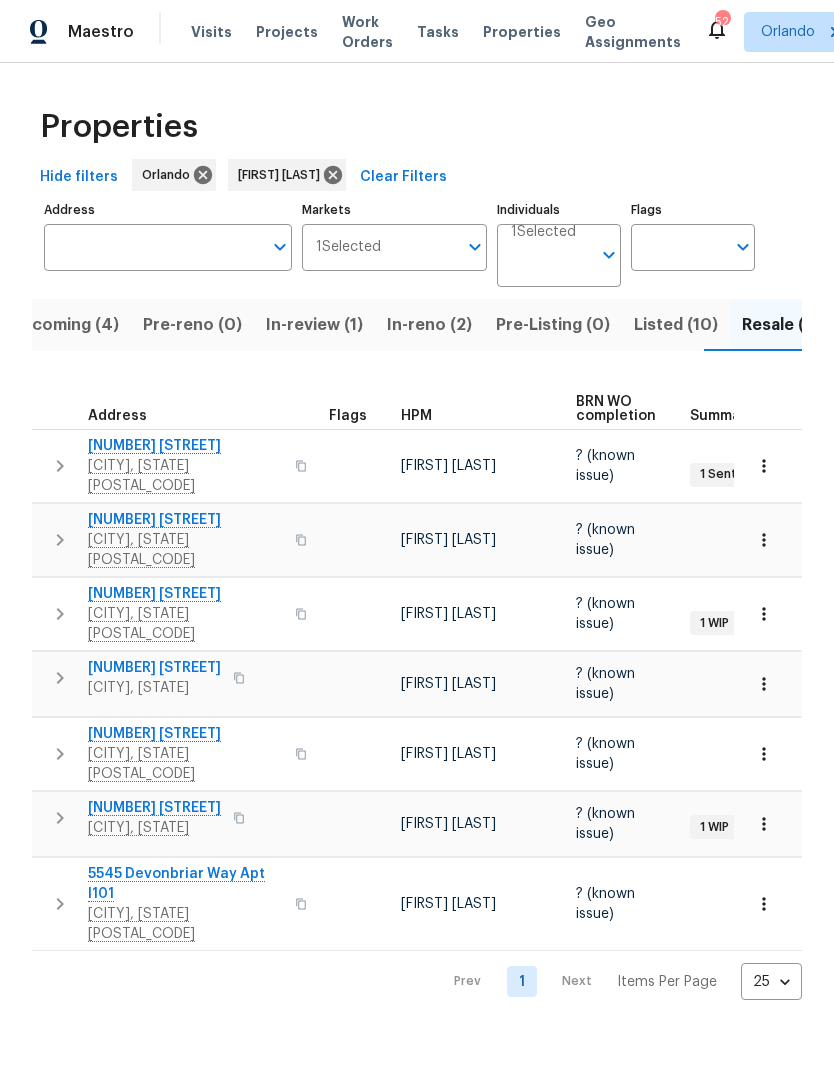 click on "Listed (10)" at bounding box center [676, 325] 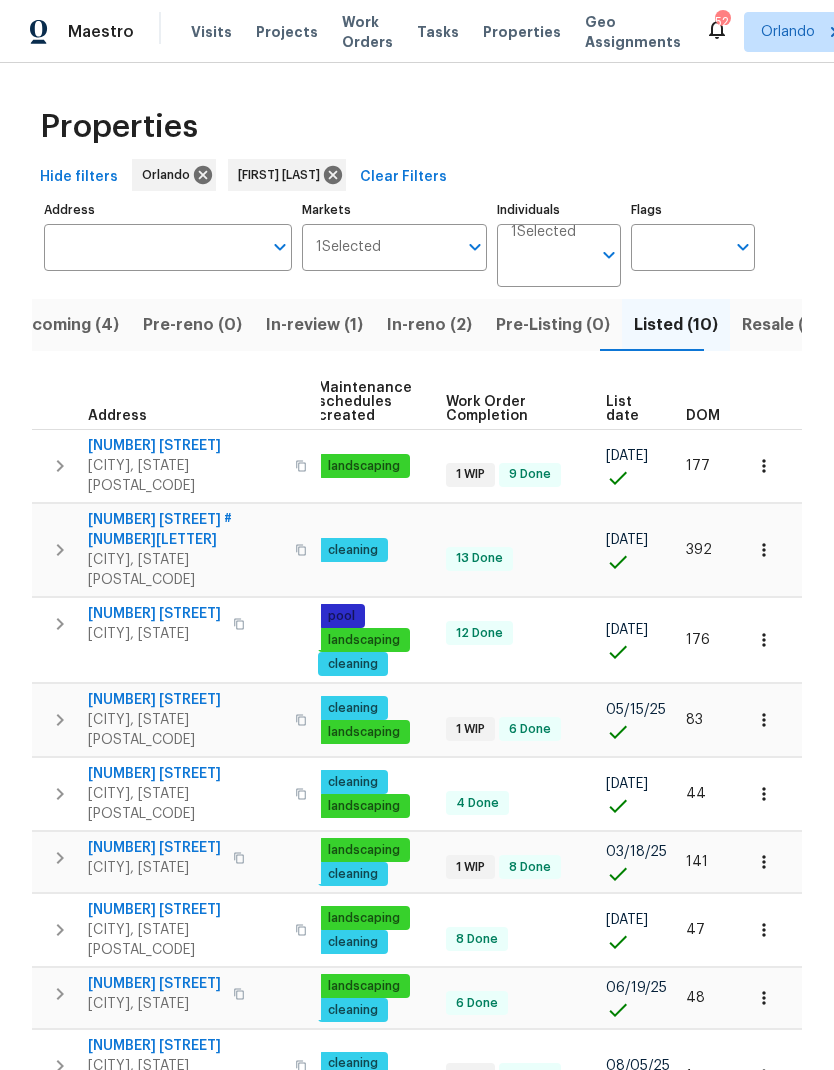 scroll, scrollTop: 0, scrollLeft: 257, axis: horizontal 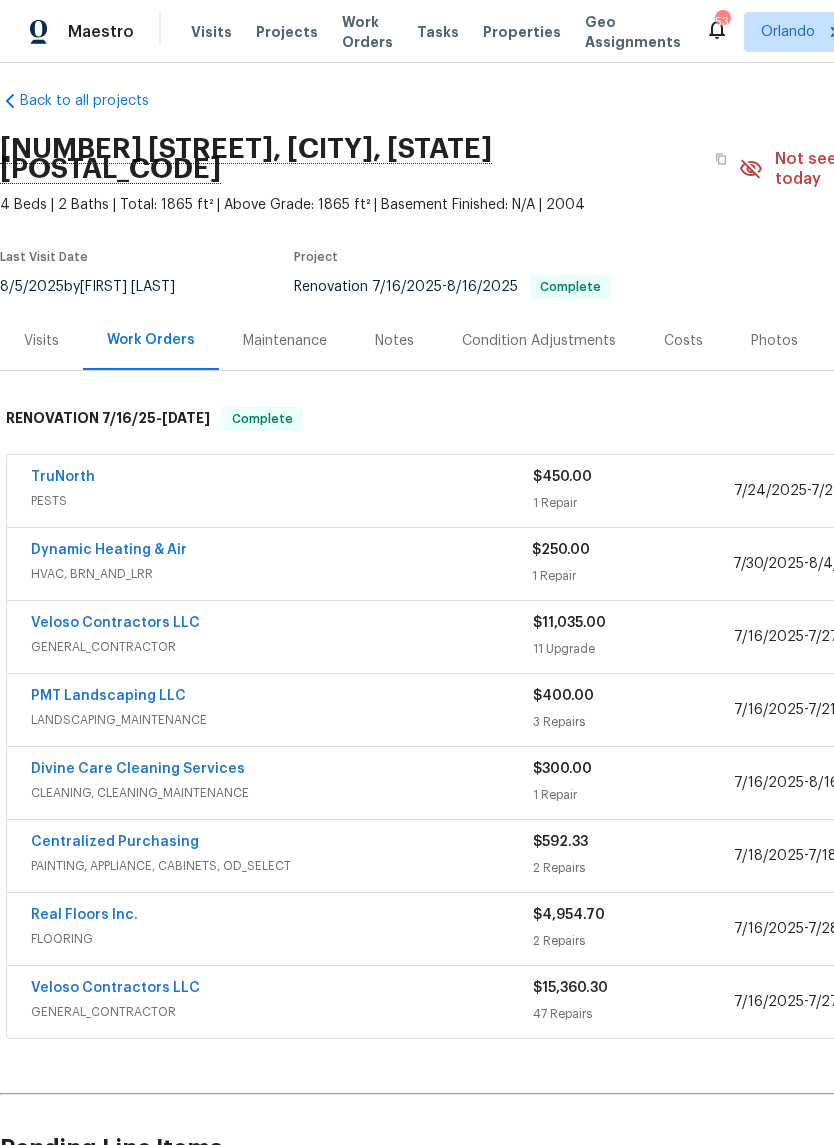 click on "Dynamic Heating & Air" at bounding box center [109, 550] 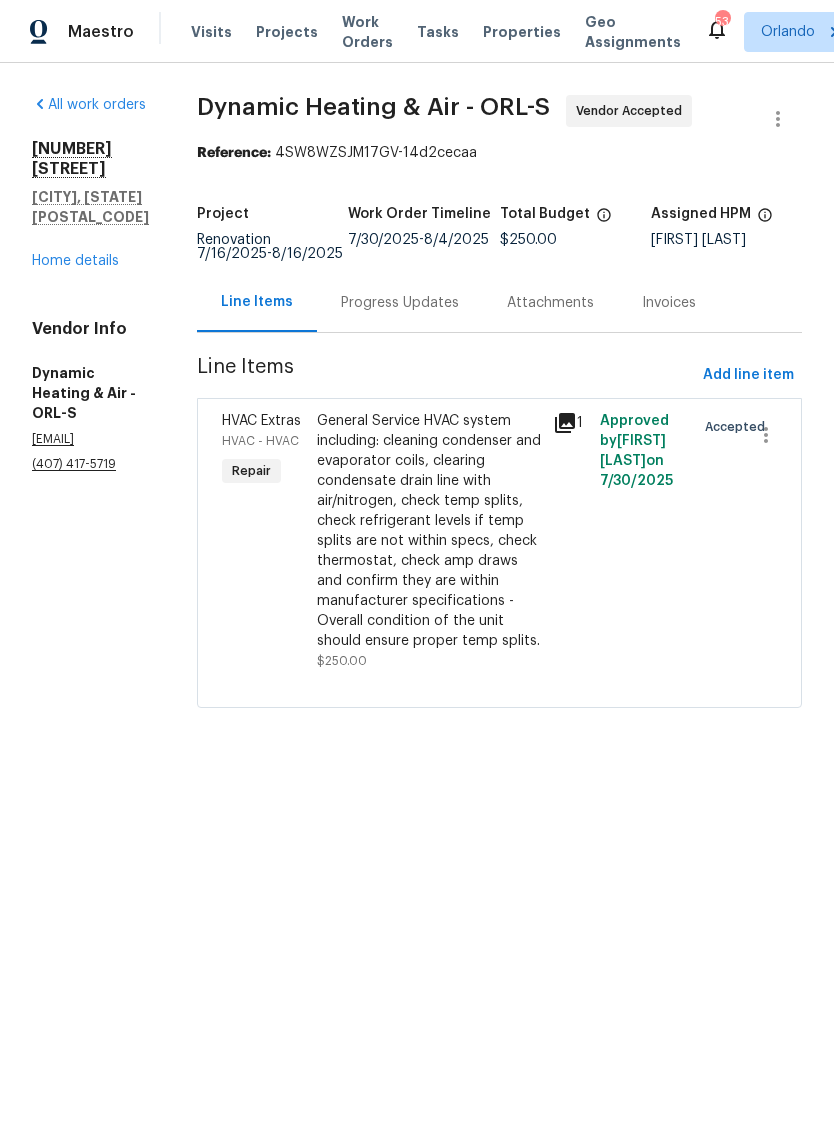 click on "Progress Updates" at bounding box center [400, 303] 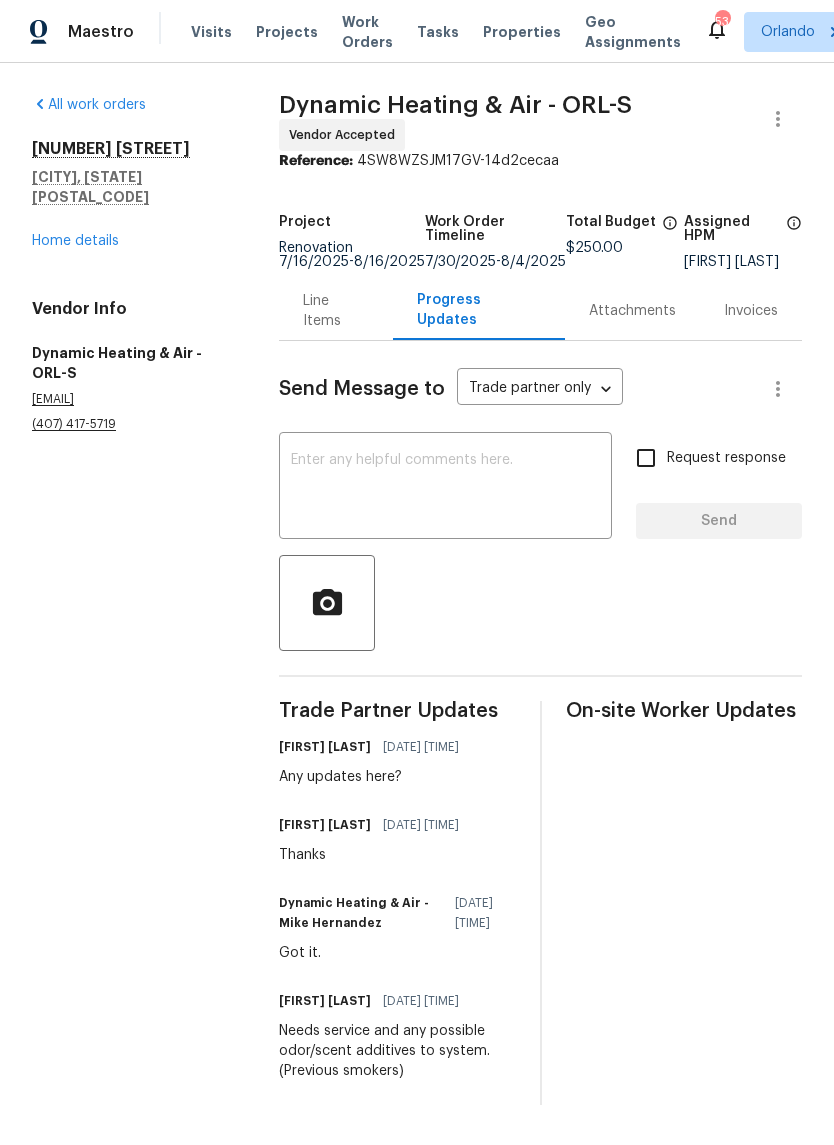 click on "Home details" at bounding box center [75, 241] 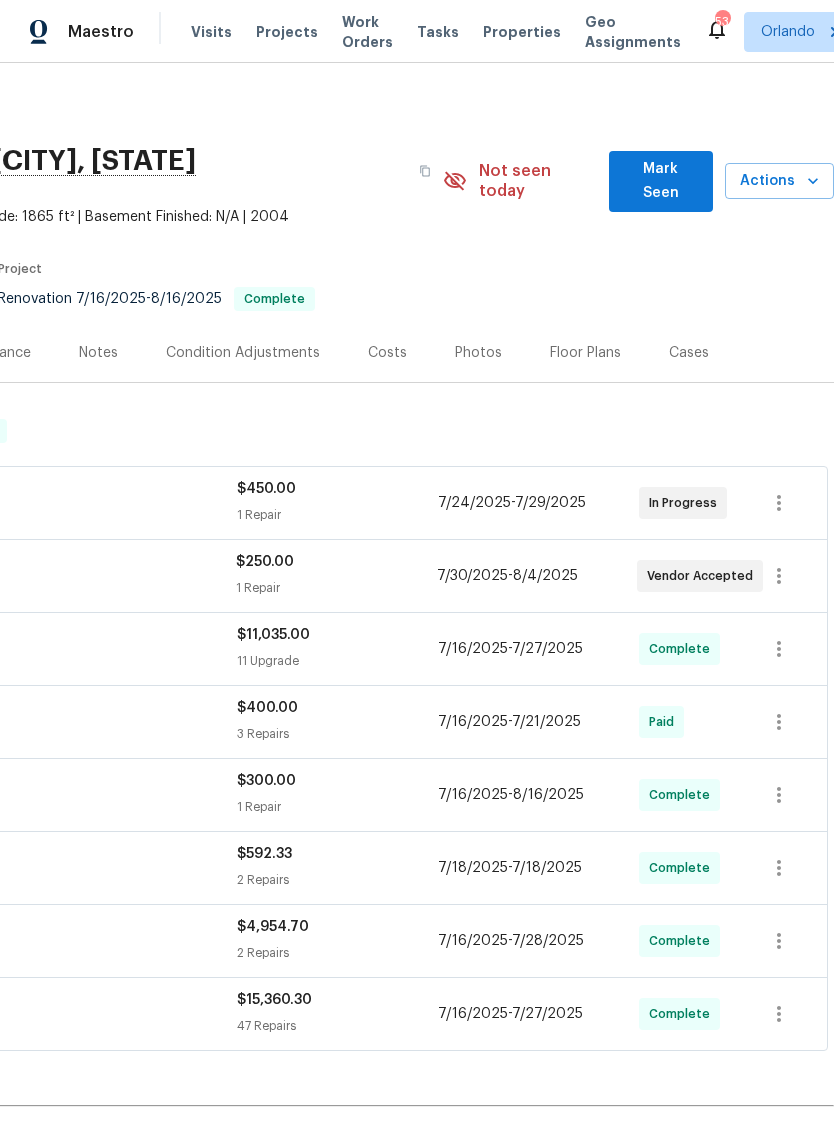 scroll, scrollTop: 0, scrollLeft: 296, axis: horizontal 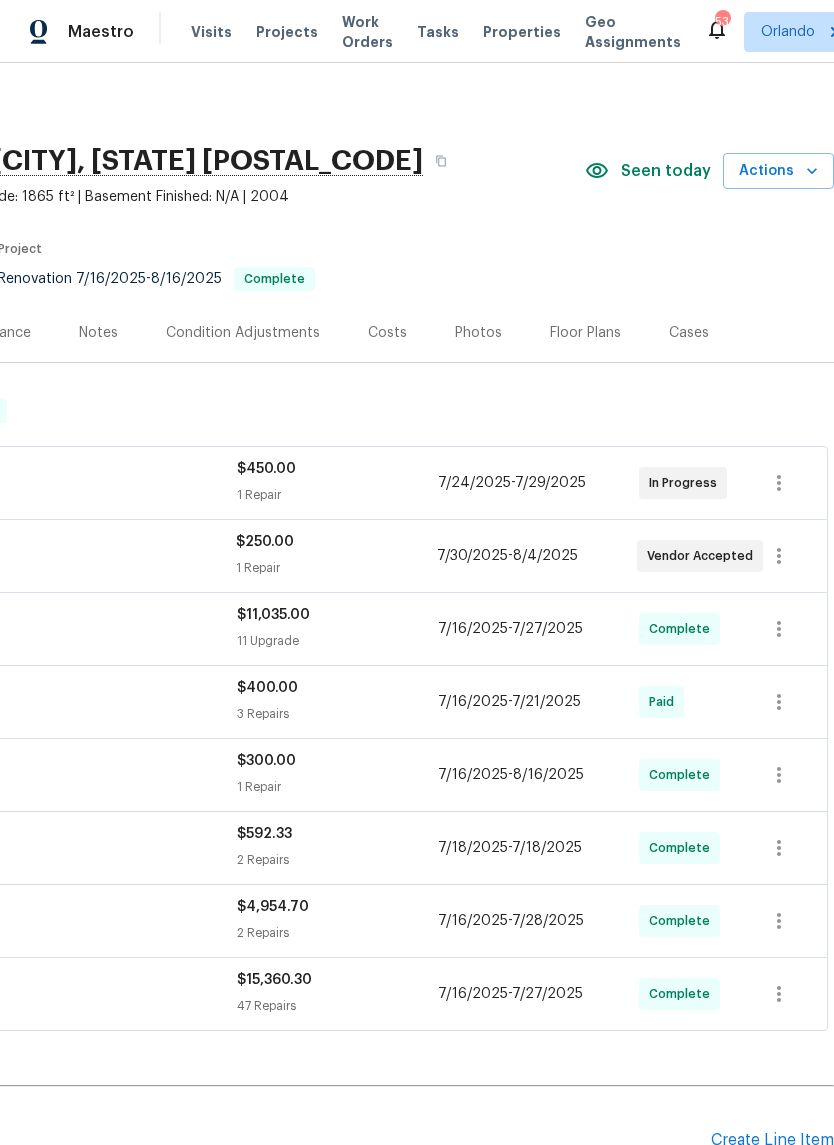 click on "Actions" at bounding box center [778, 171] 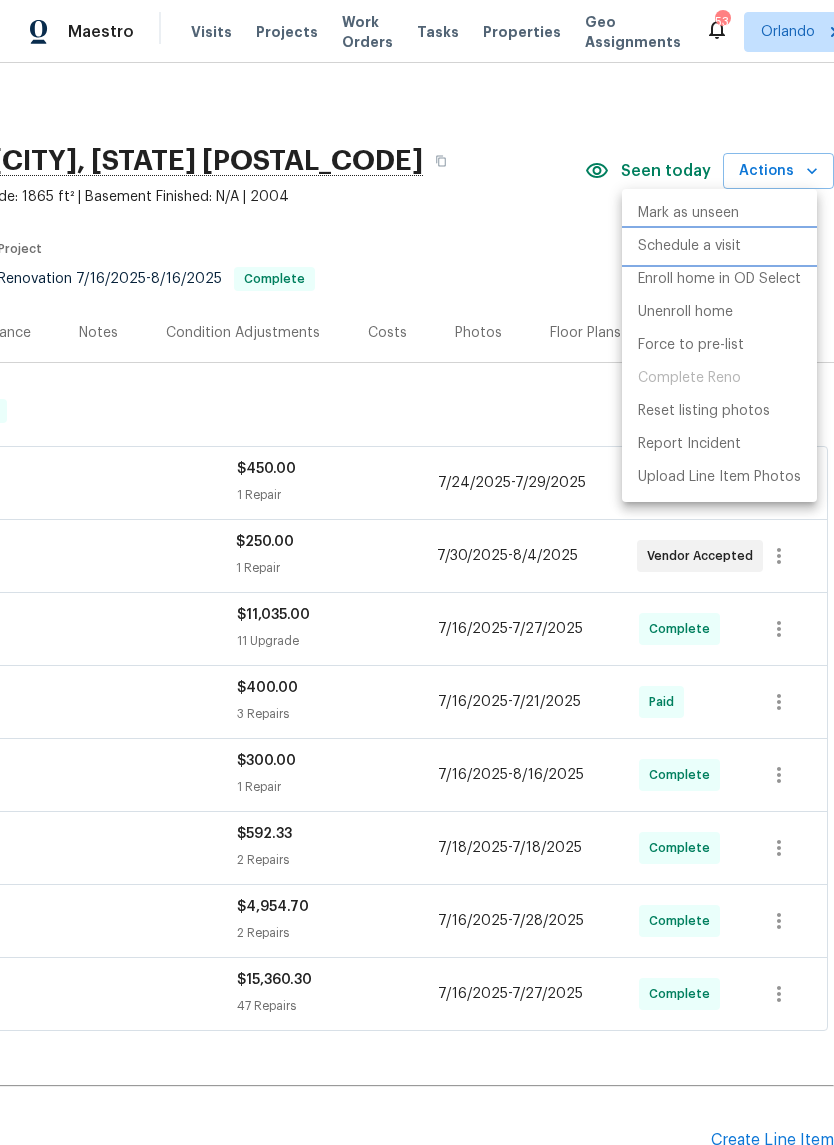 click on "Schedule a visit" at bounding box center [689, 246] 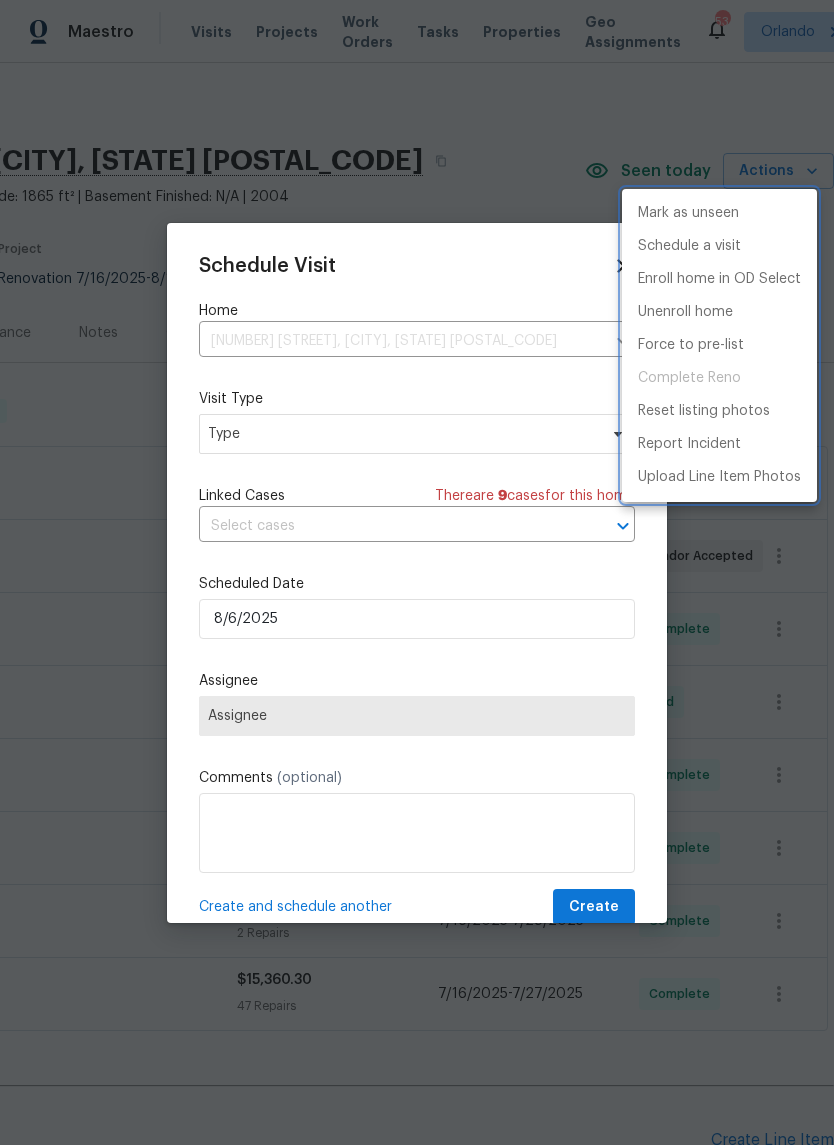 click at bounding box center (417, 572) 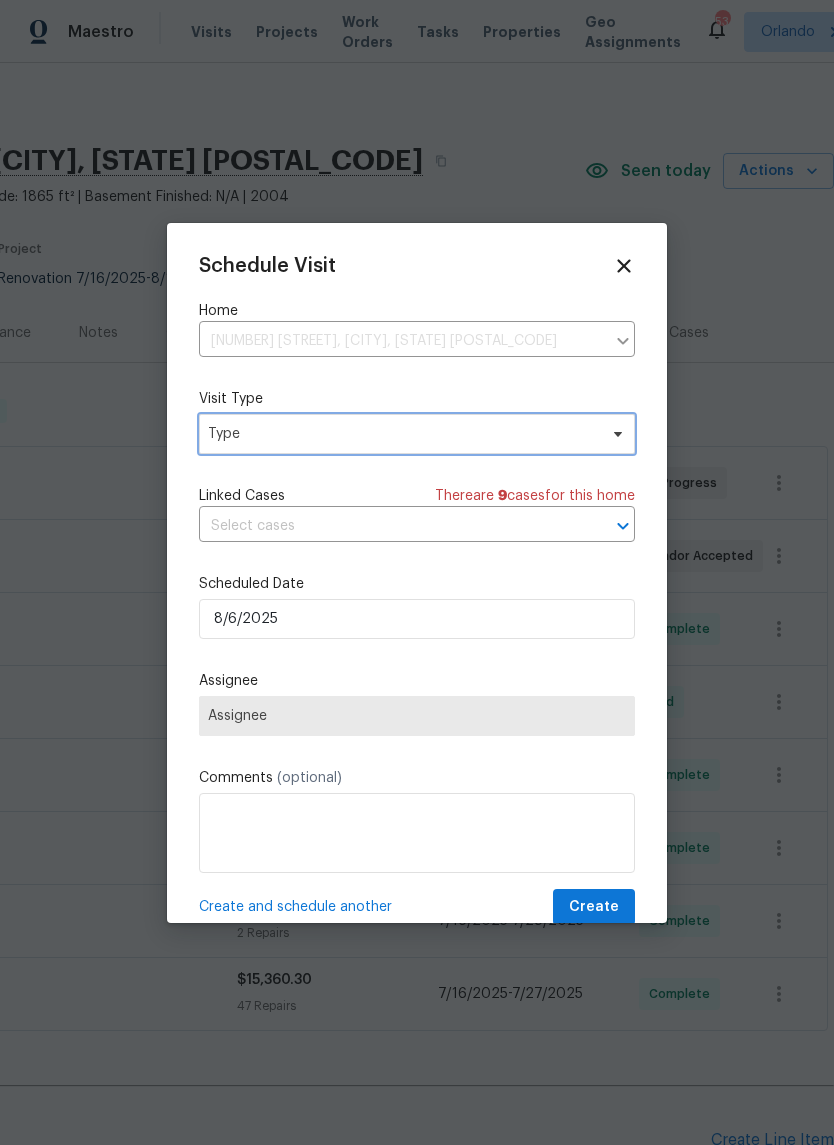 click on "Type" at bounding box center [402, 434] 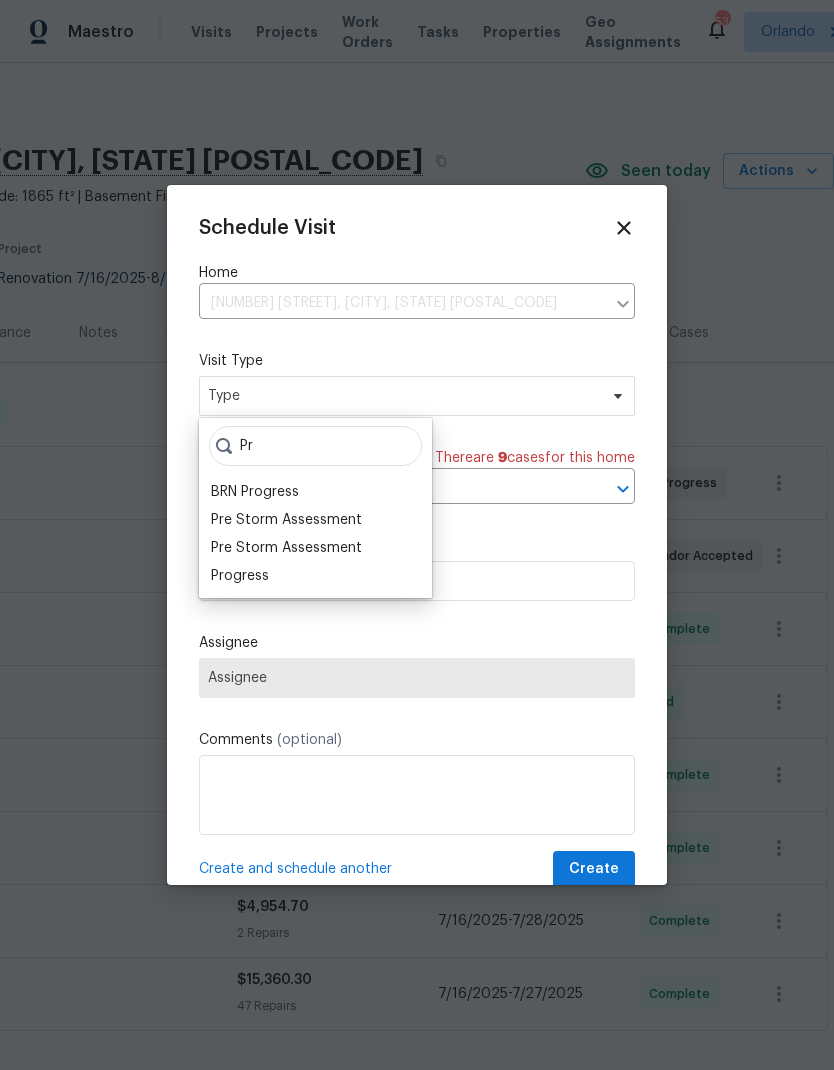 type on "Pr" 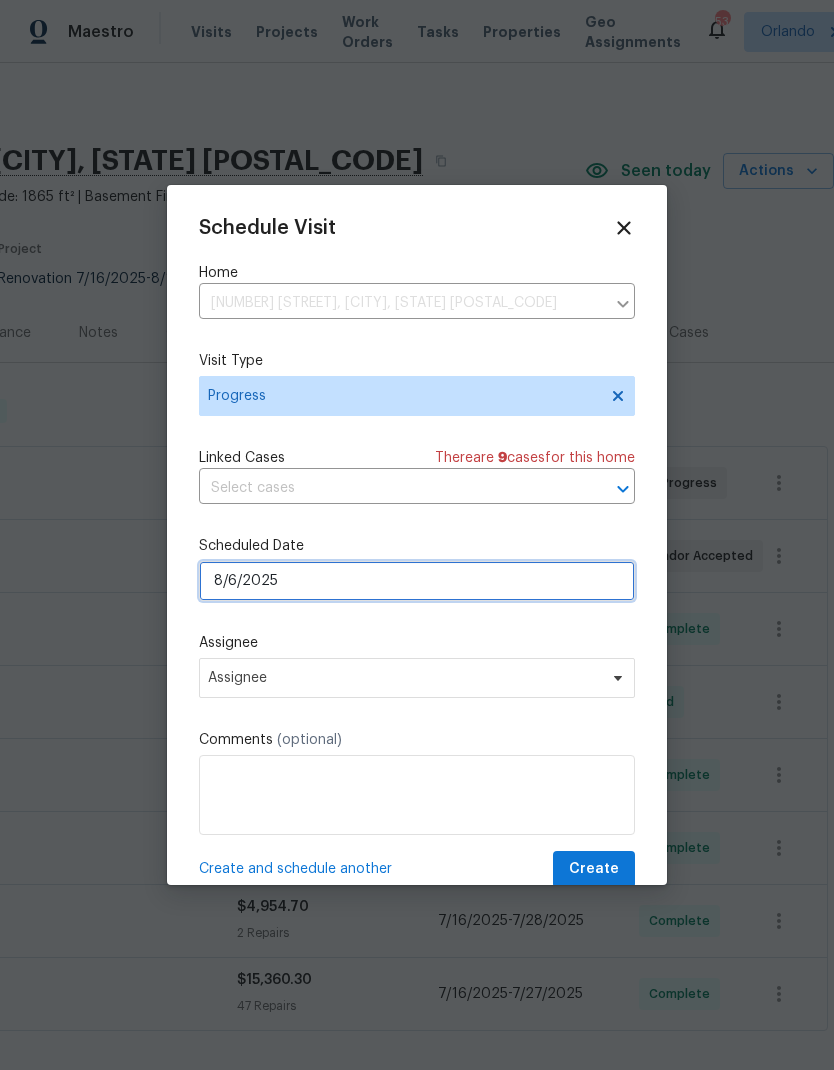 click on "8/6/2025" at bounding box center (417, 581) 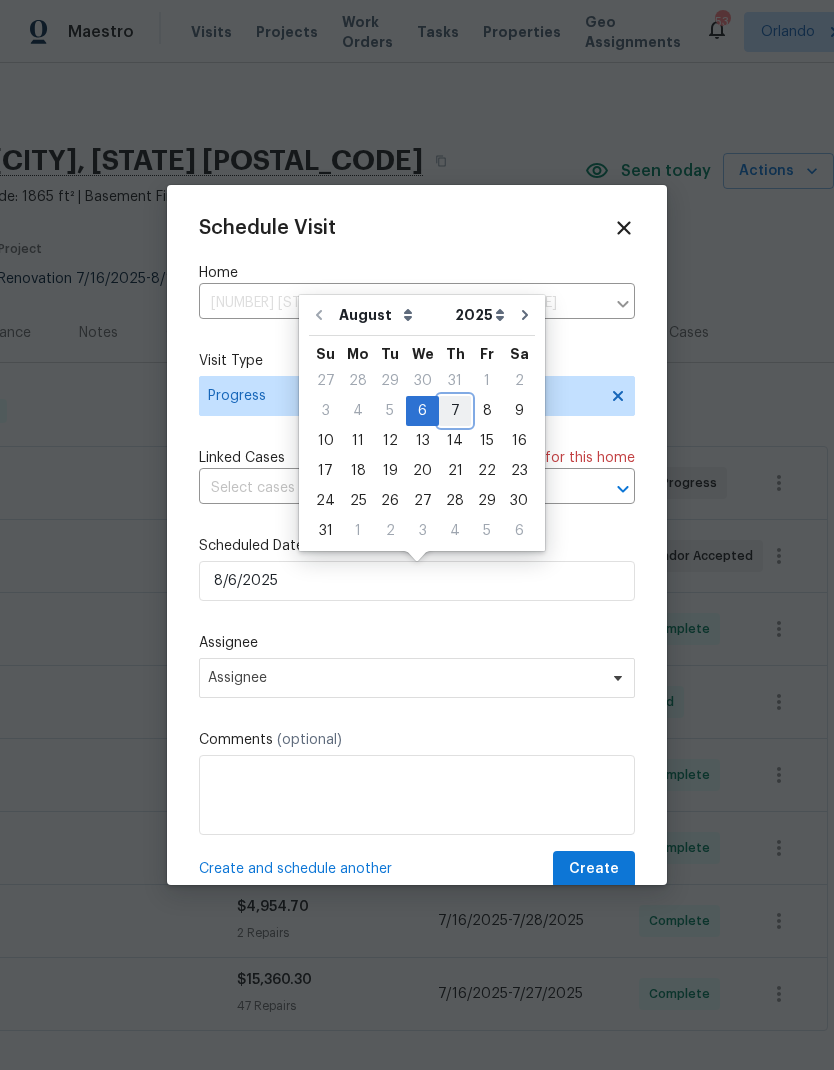 click on "7" at bounding box center (455, 411) 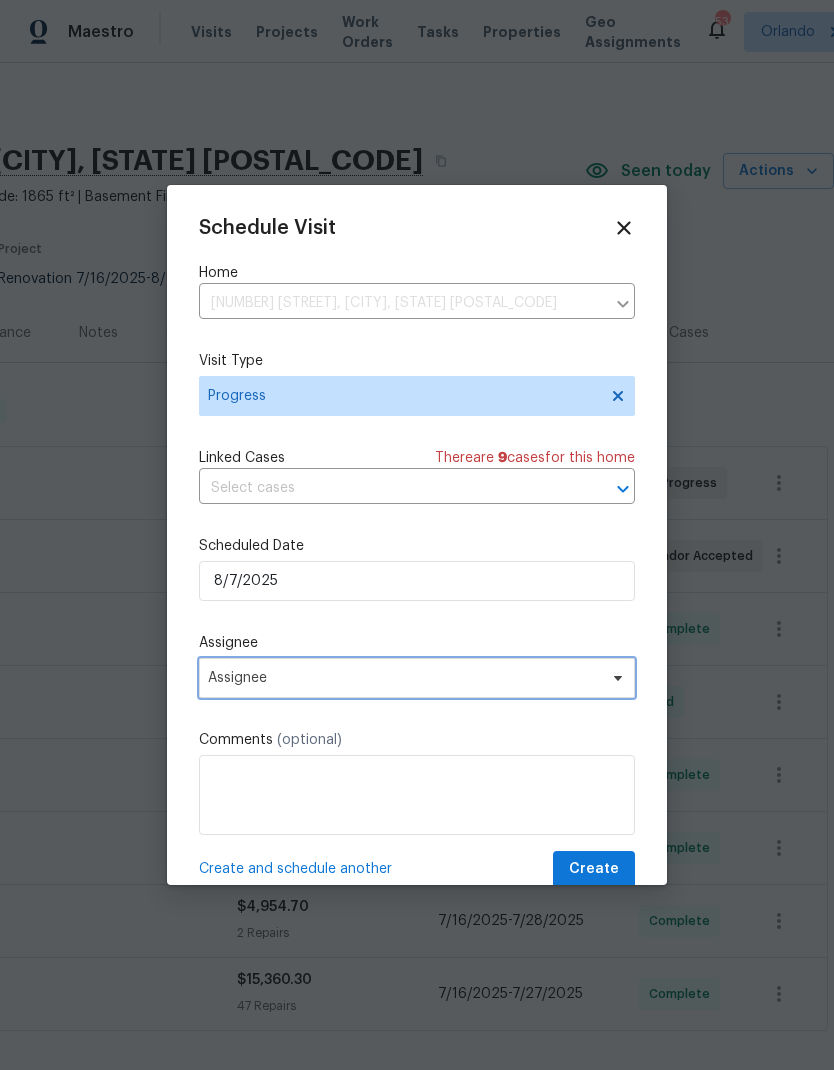 click on "Assignee" at bounding box center [404, 678] 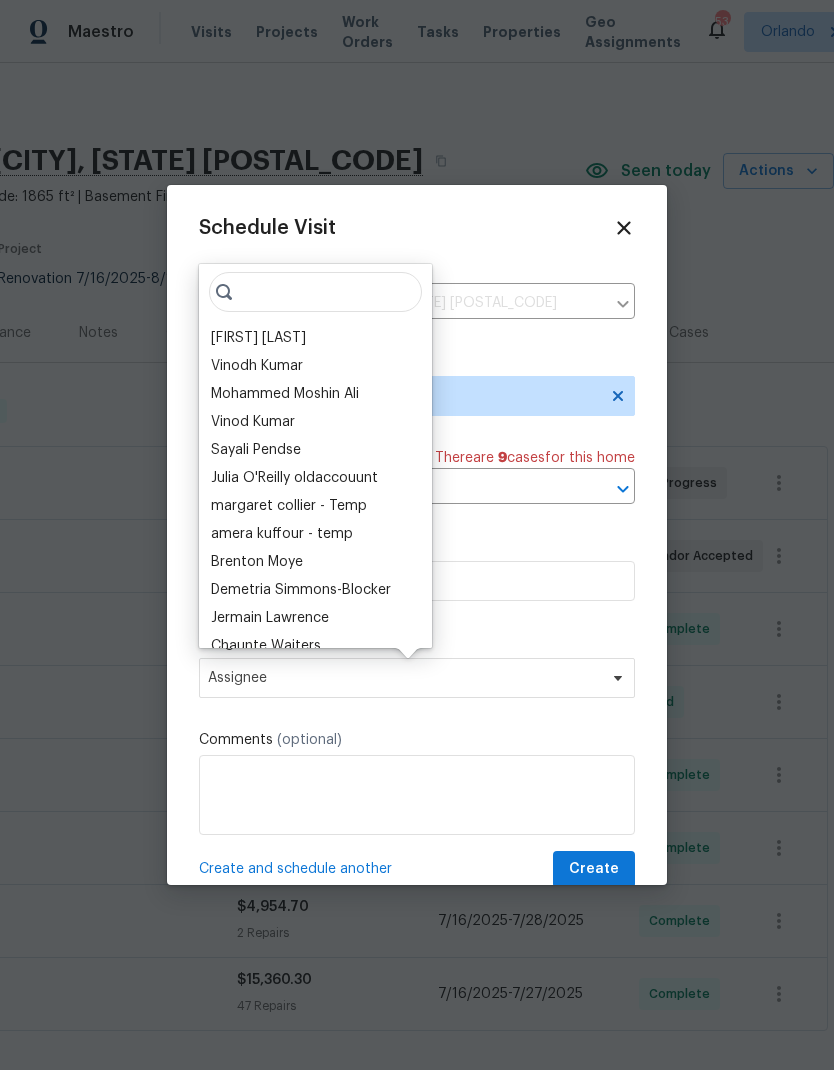 click on "[FIRST] [LAST]" at bounding box center [258, 338] 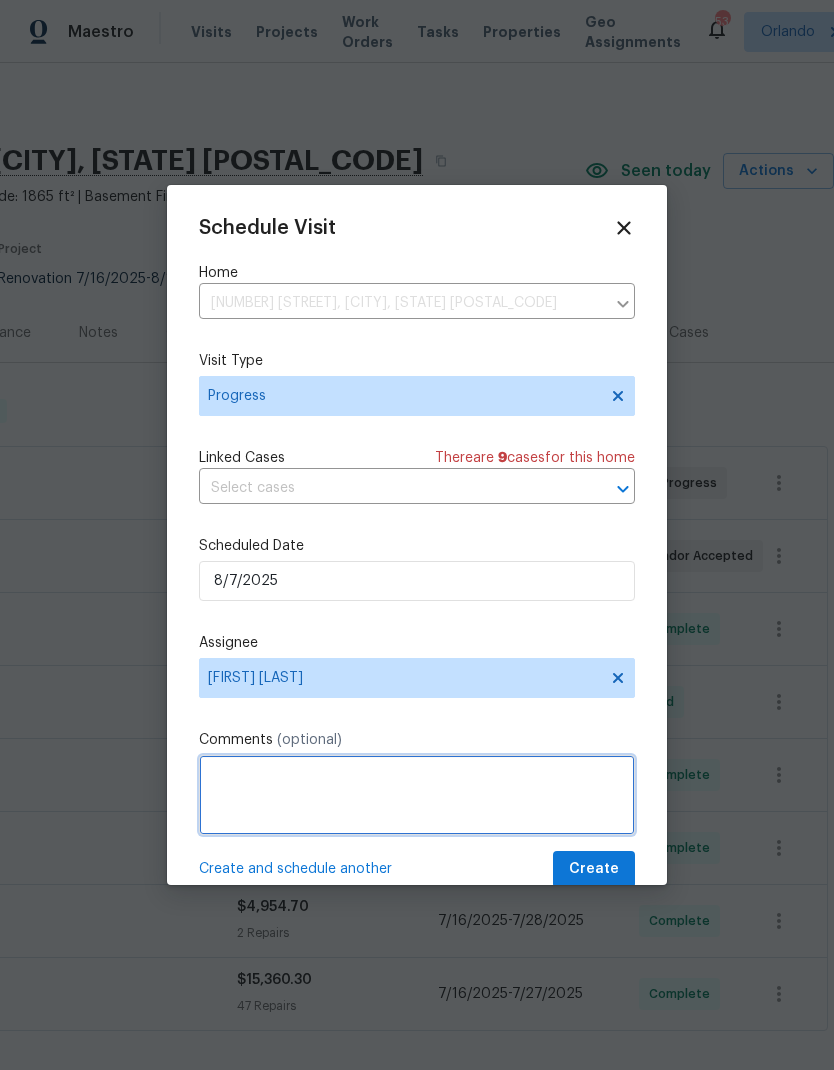click at bounding box center (417, 795) 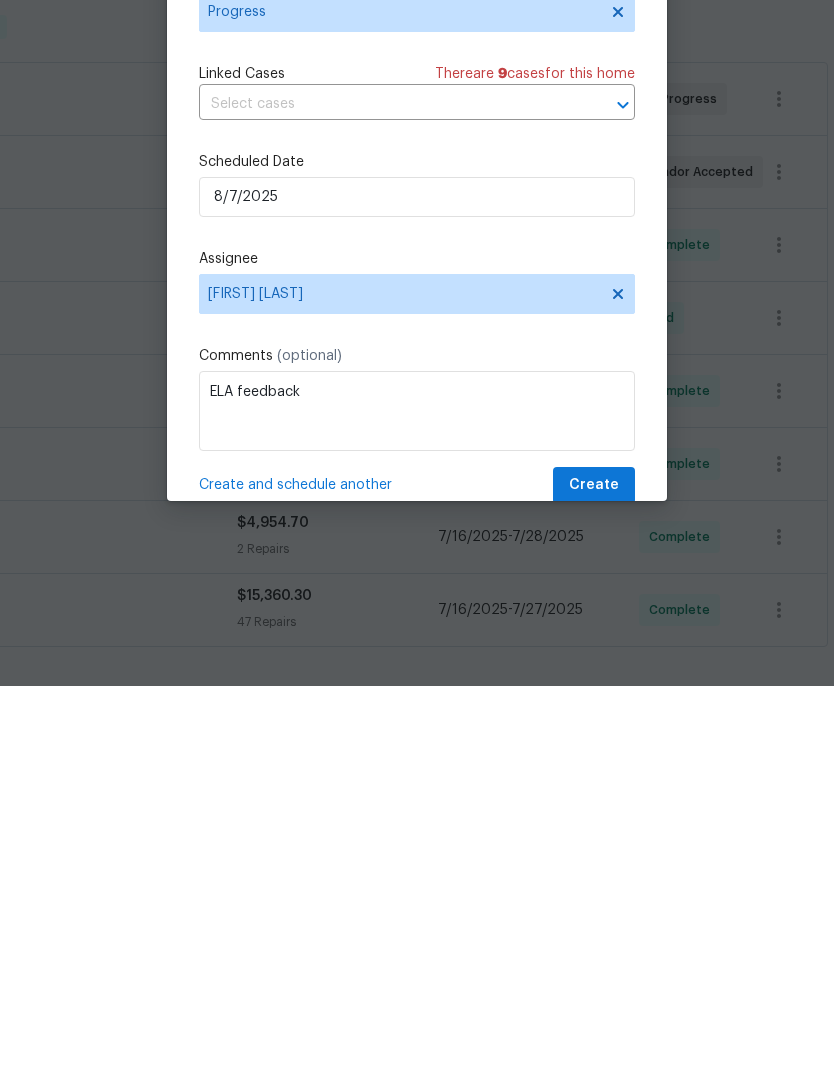 scroll, scrollTop: 80, scrollLeft: 0, axis: vertical 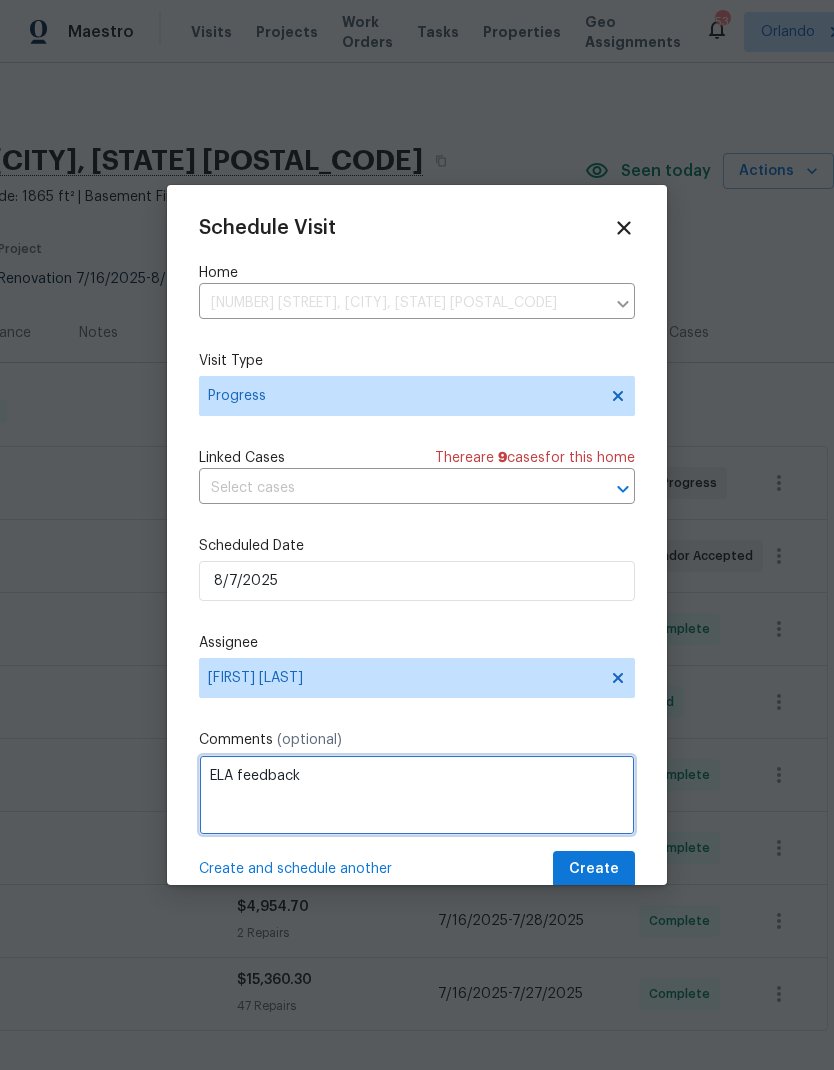 type on "ELA feedback" 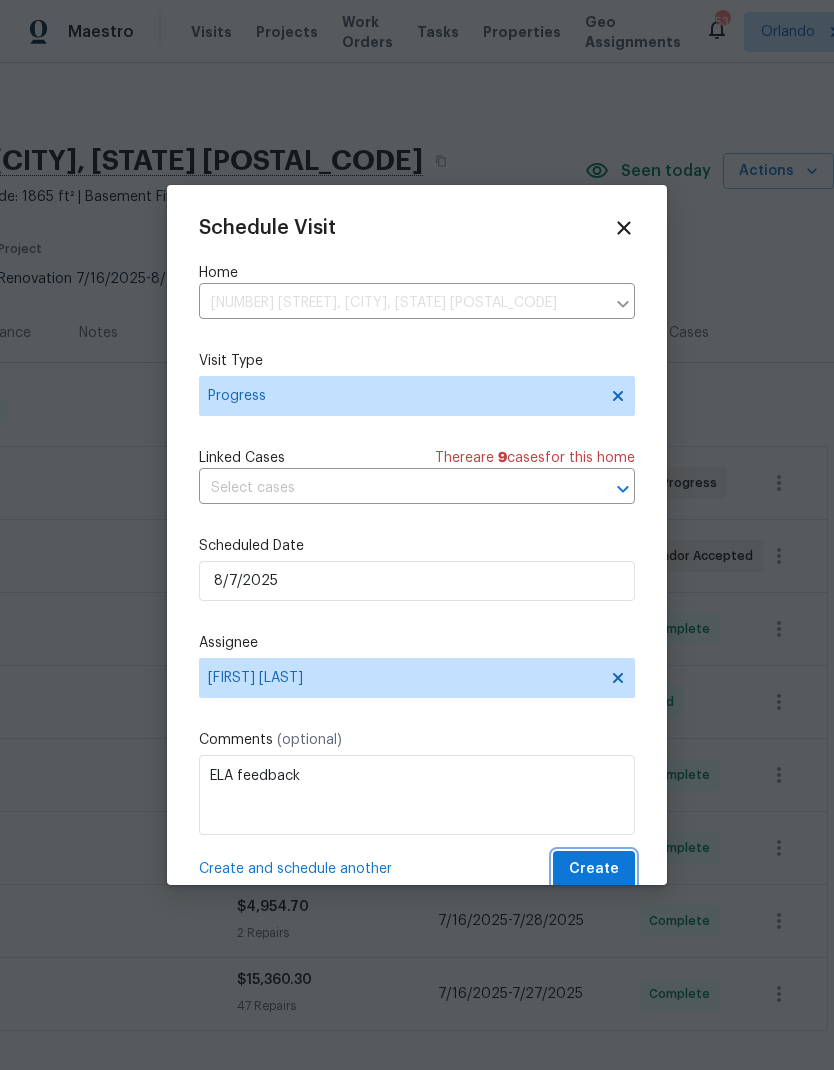 click on "Create" at bounding box center (594, 869) 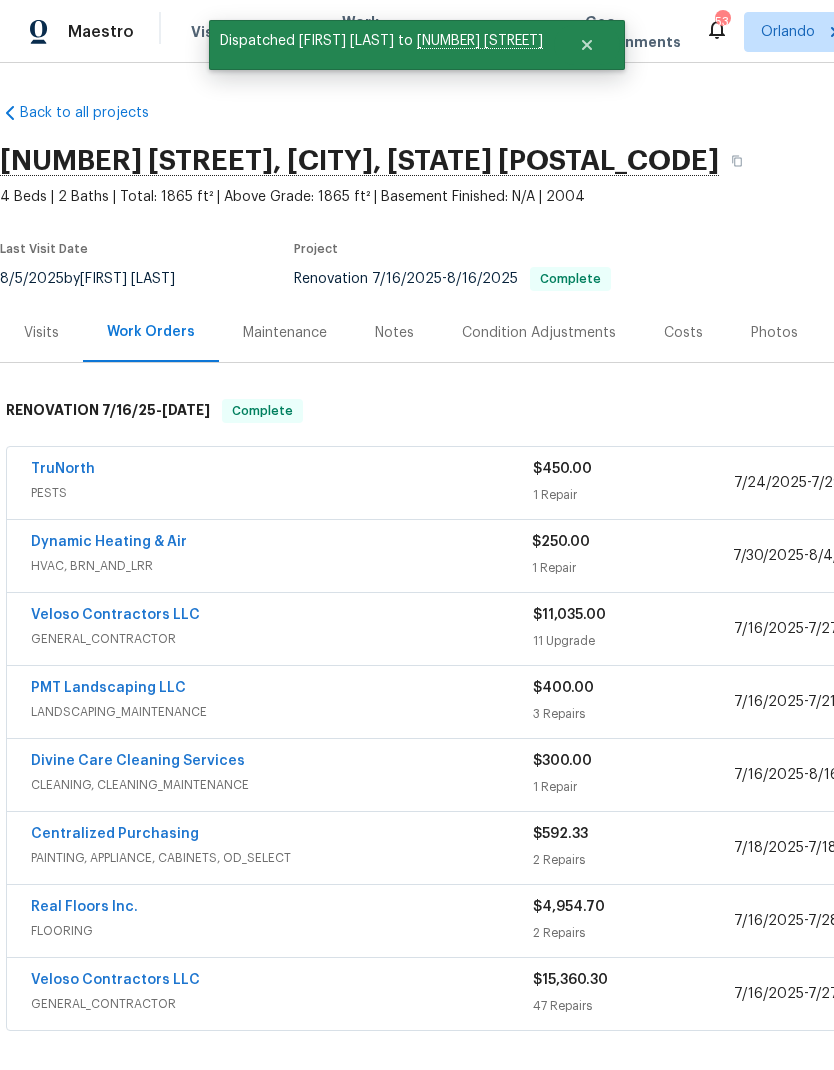scroll, scrollTop: 0, scrollLeft: 0, axis: both 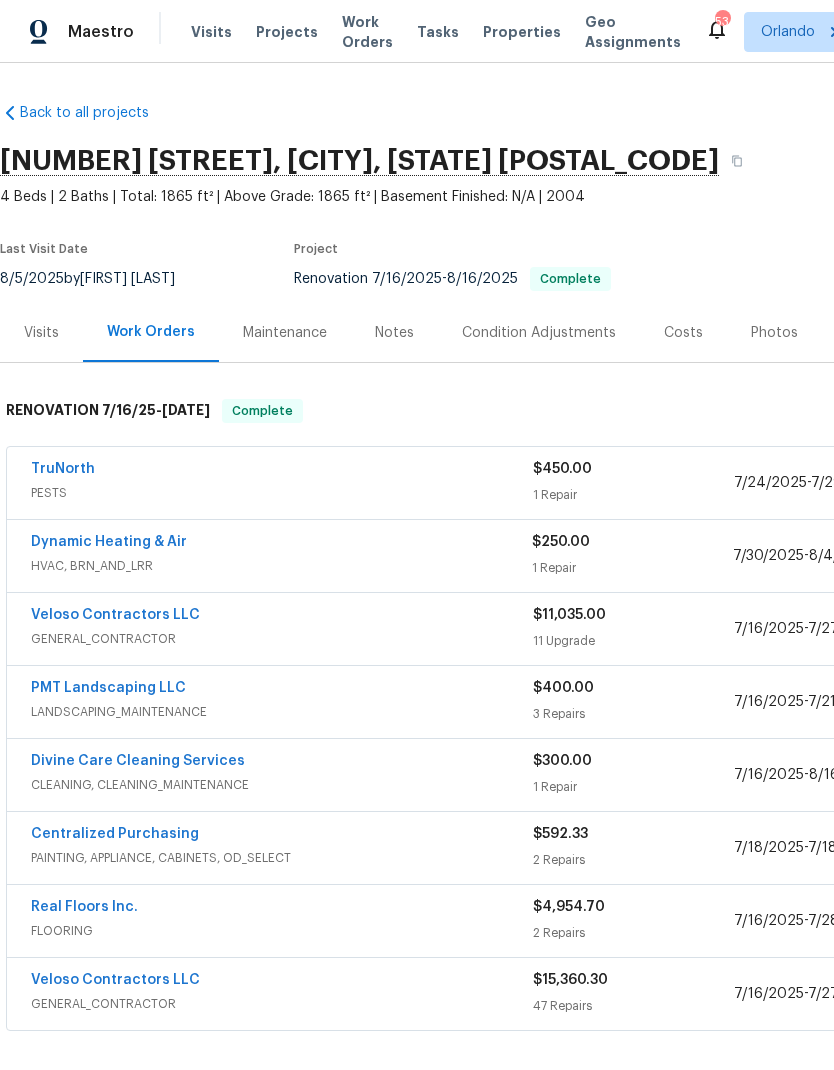 click on "Dynamic Heating & Air" at bounding box center [109, 542] 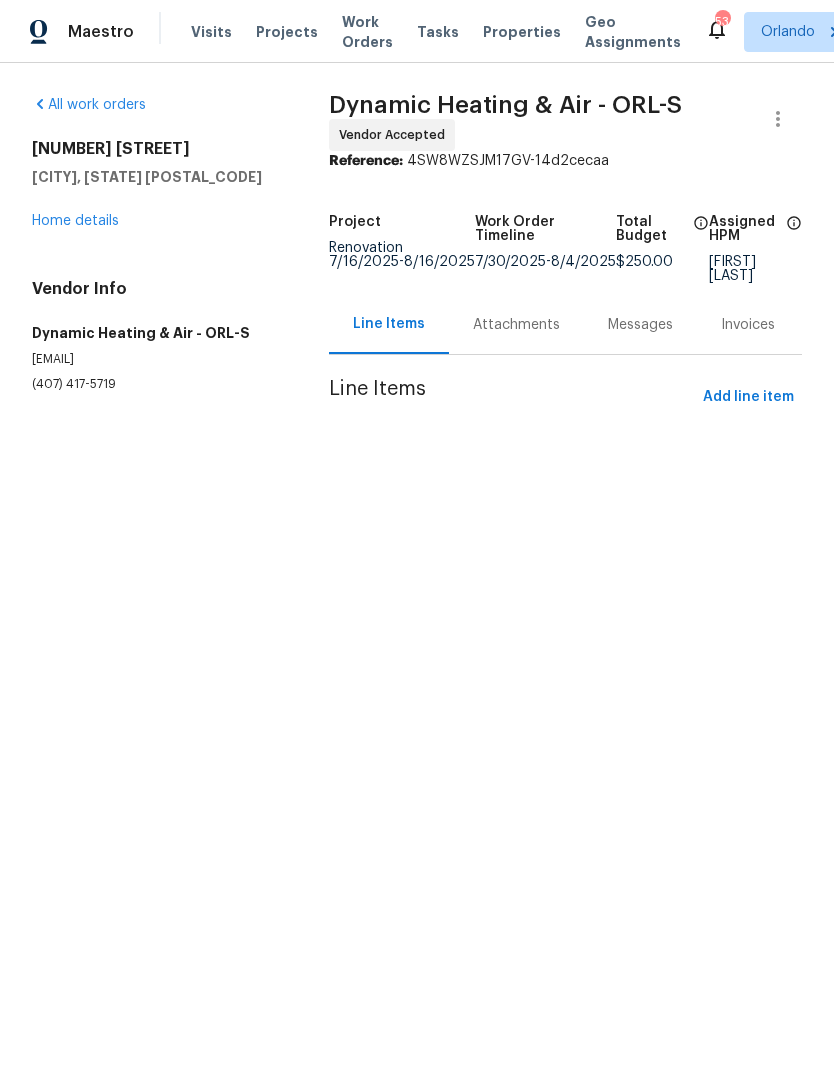 scroll, scrollTop: 0, scrollLeft: 0, axis: both 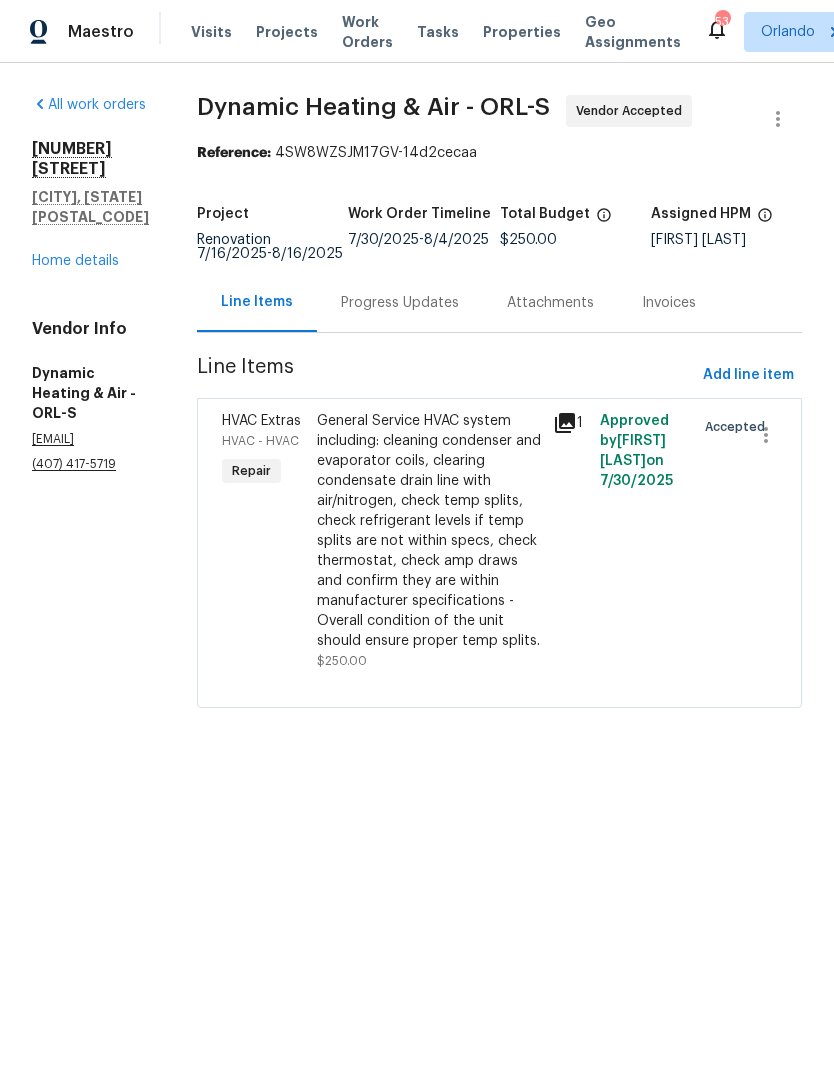 click on "Progress Updates" at bounding box center [400, 303] 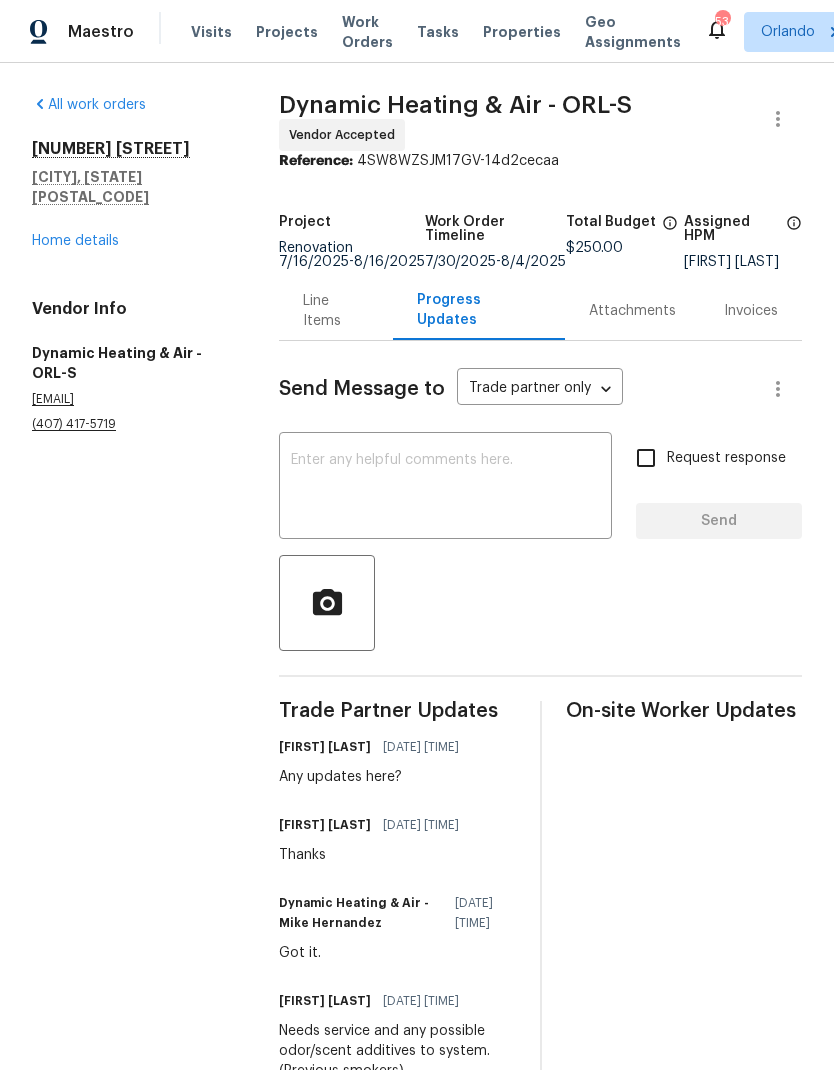 click at bounding box center (445, 488) 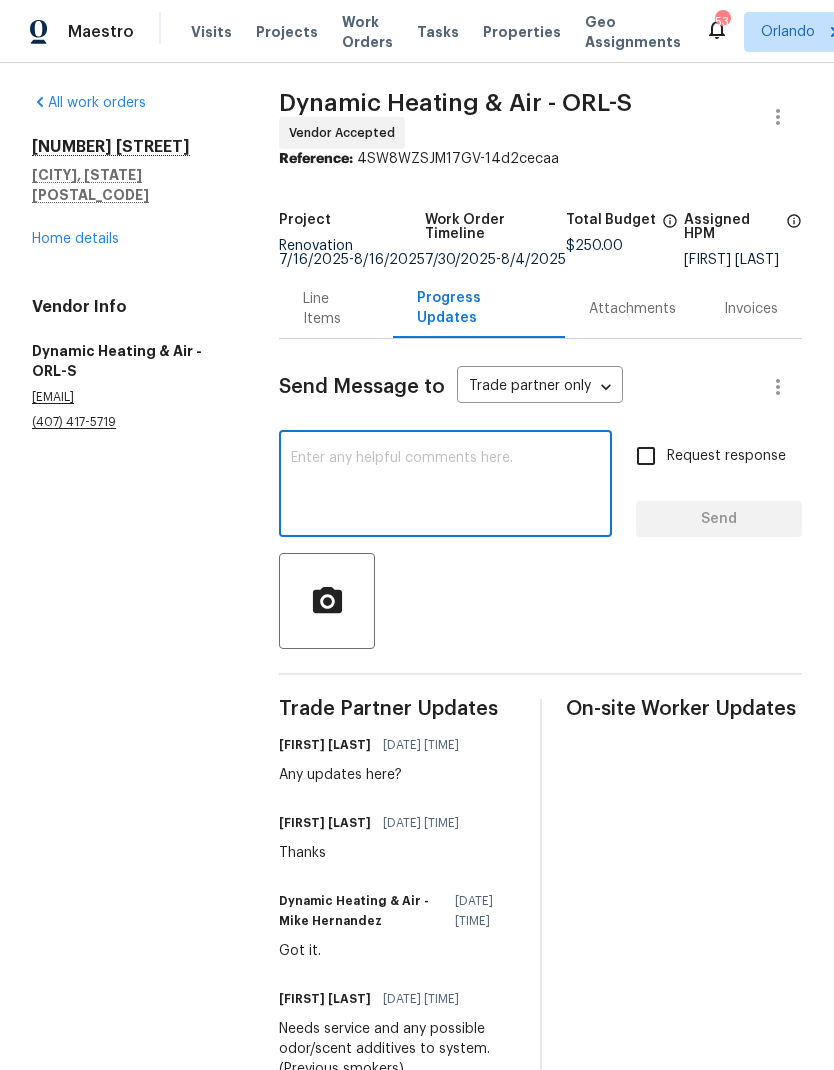 scroll, scrollTop: 1, scrollLeft: 0, axis: vertical 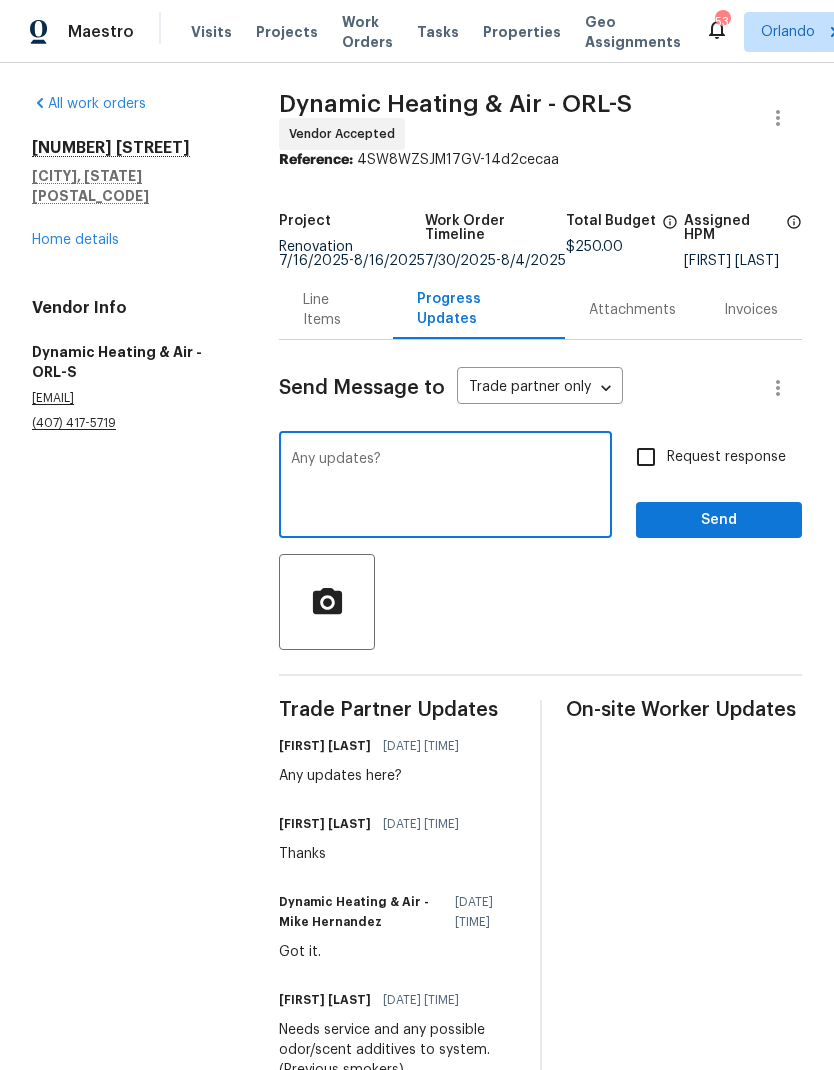 type on "Any updates?" 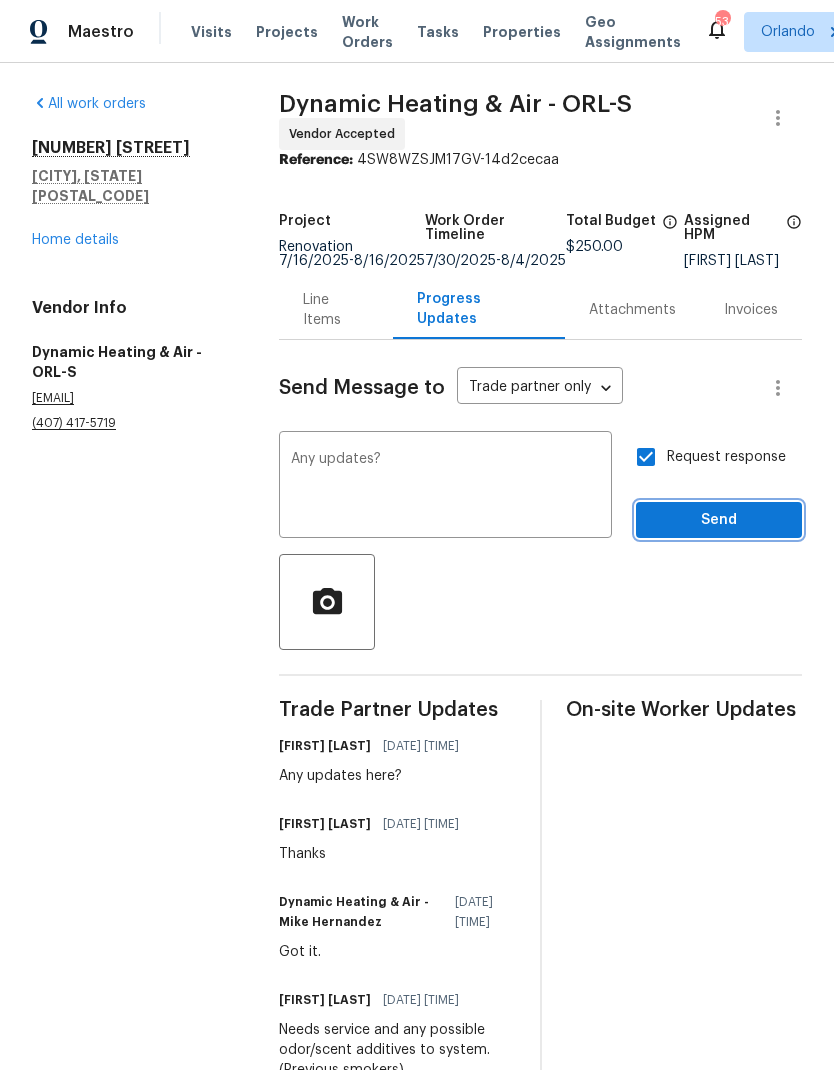 click on "Send" at bounding box center [719, 520] 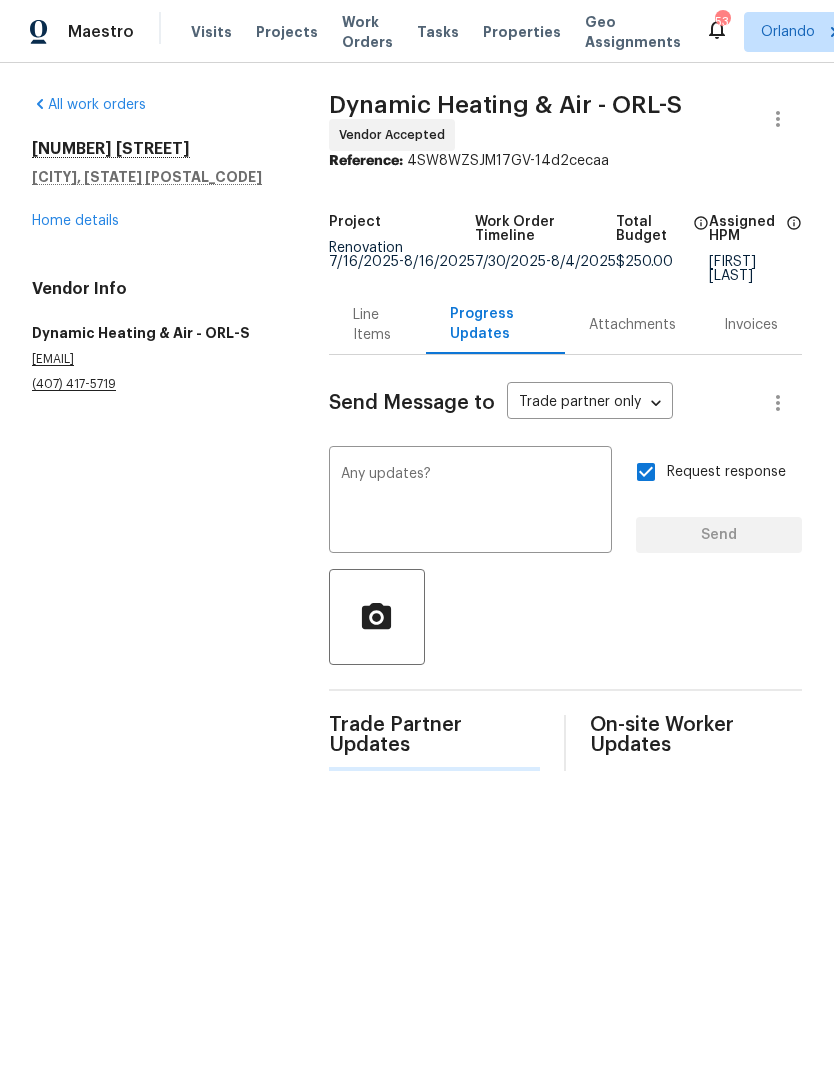 scroll, scrollTop: 0, scrollLeft: 0, axis: both 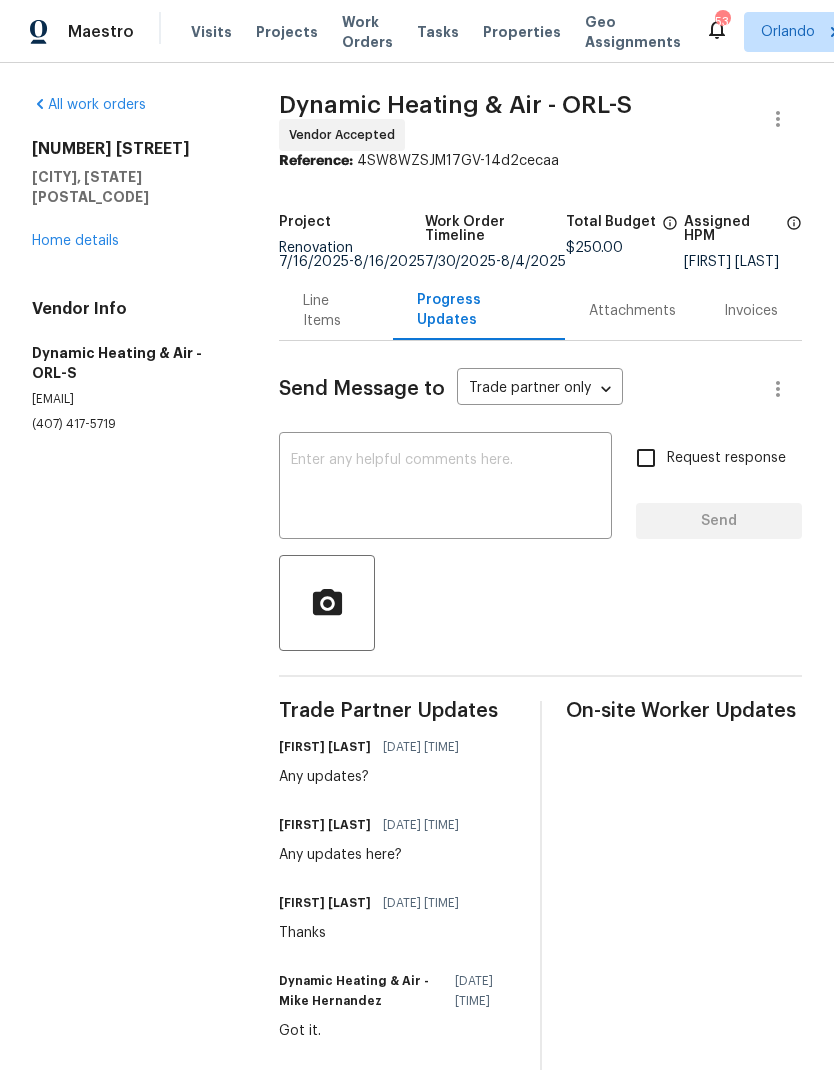 click on "Home details" at bounding box center [75, 241] 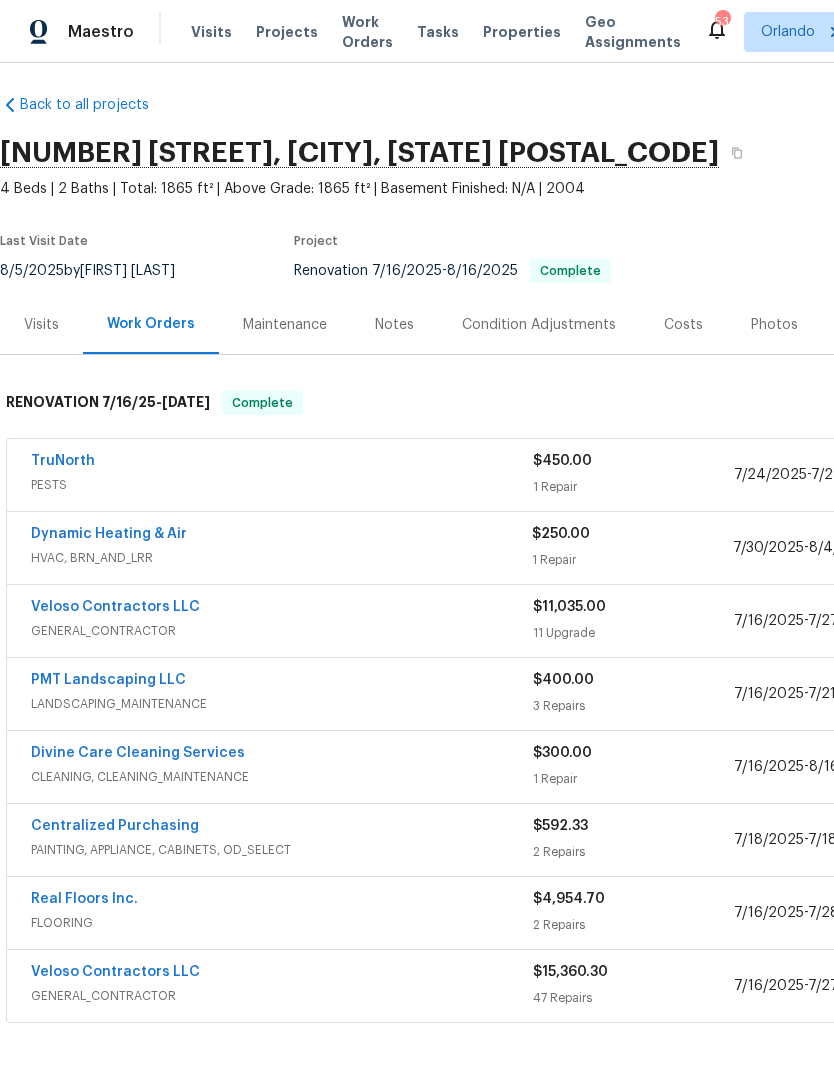 scroll, scrollTop: 8, scrollLeft: 0, axis: vertical 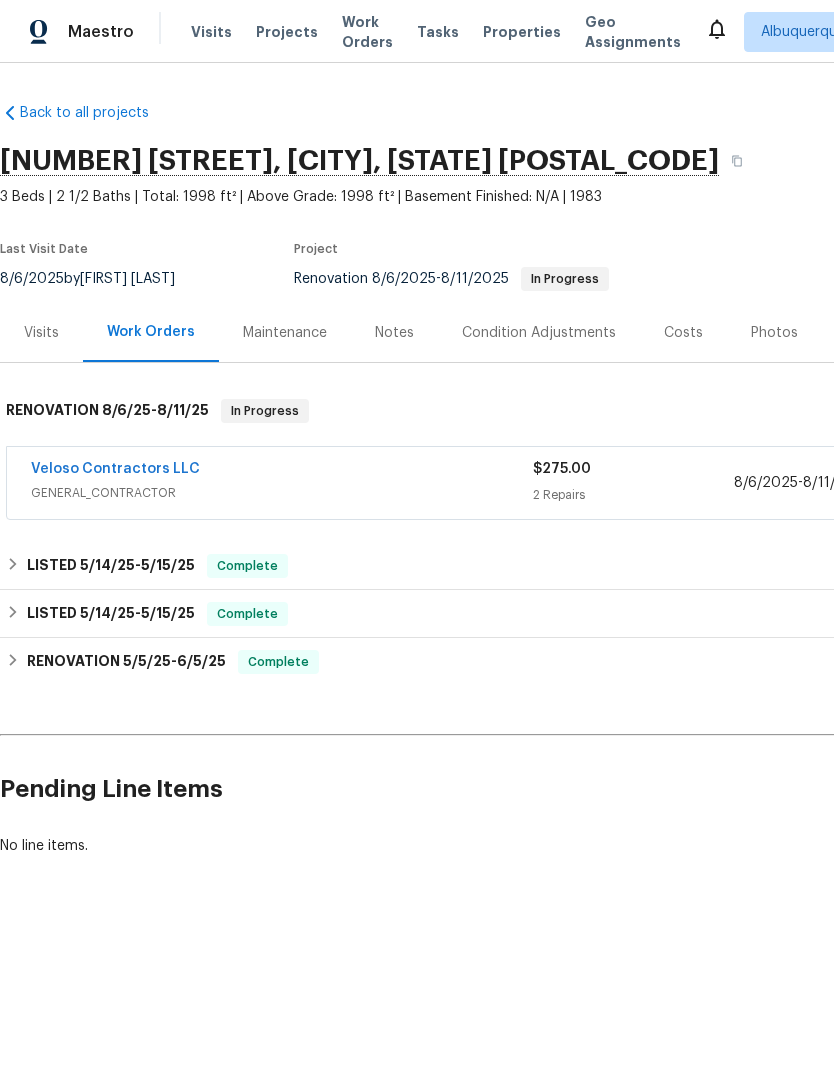 click on "Veloso Contractors LLC" at bounding box center (115, 469) 